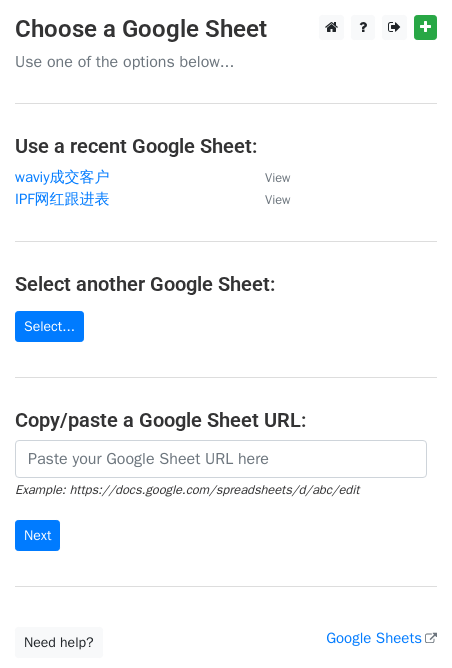 scroll, scrollTop: 0, scrollLeft: 0, axis: both 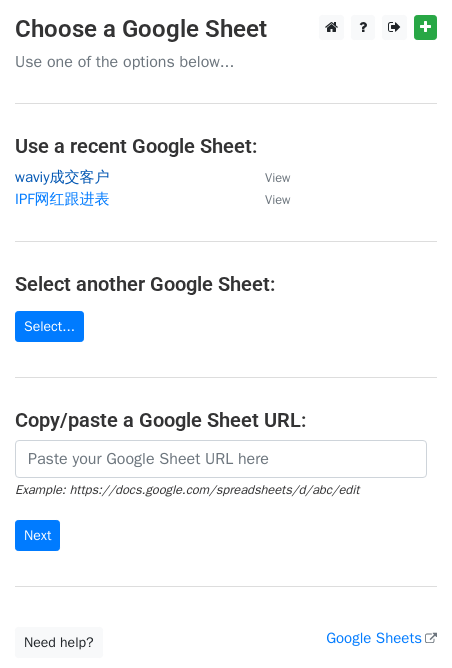 click on "waviy成交客户" at bounding box center (62, 177) 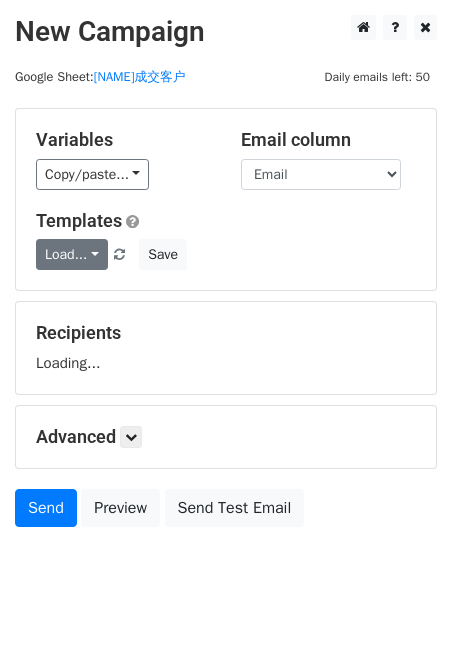 scroll, scrollTop: 0, scrollLeft: 0, axis: both 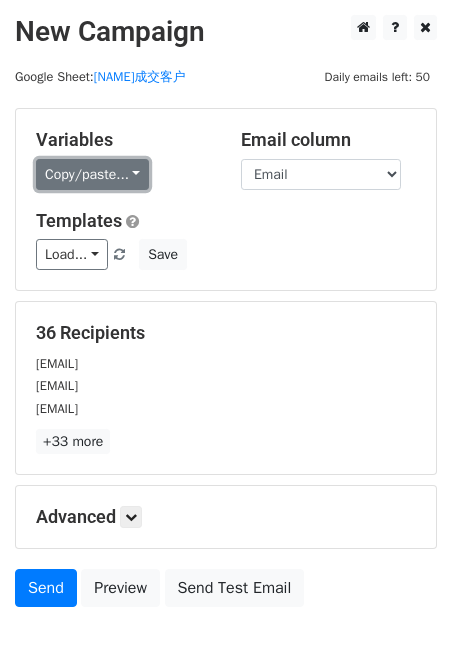 click on "Copy/paste..." at bounding box center (92, 174) 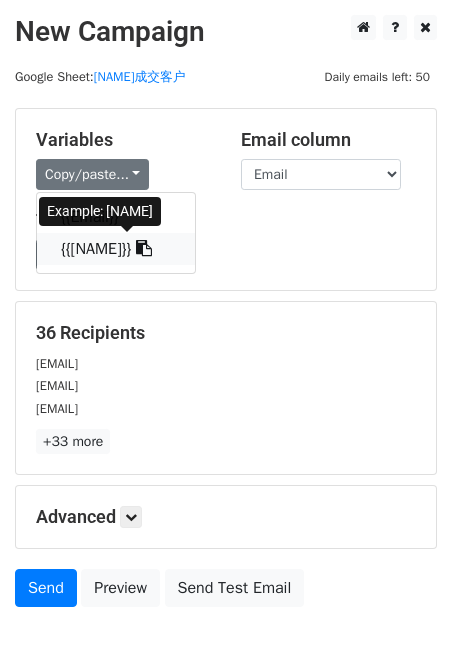 click at bounding box center [144, 248] 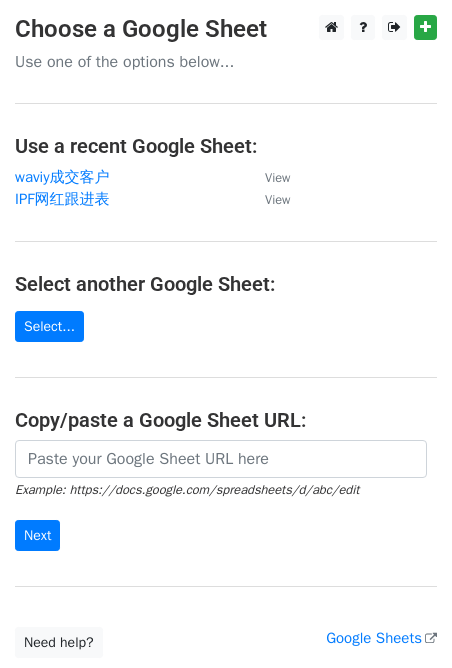 scroll, scrollTop: 0, scrollLeft: 0, axis: both 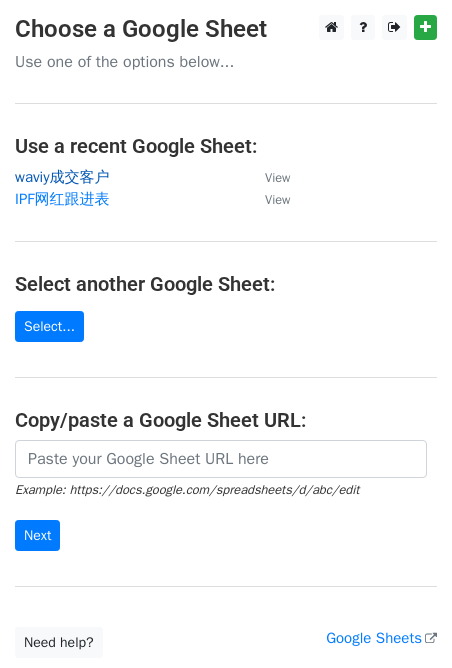 click on "[NAME]成交客户" at bounding box center (62, 177) 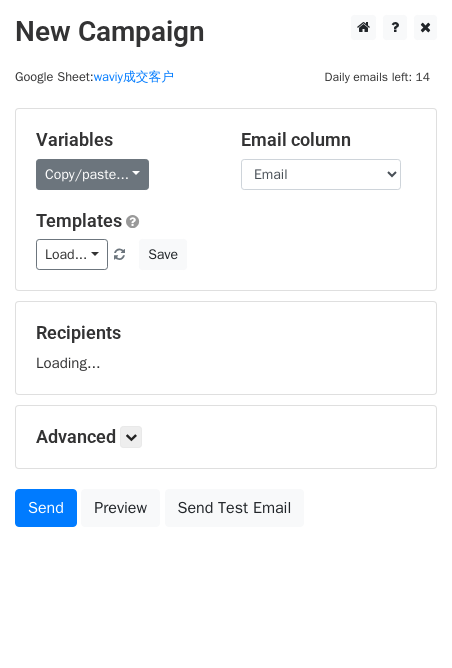scroll, scrollTop: 0, scrollLeft: 0, axis: both 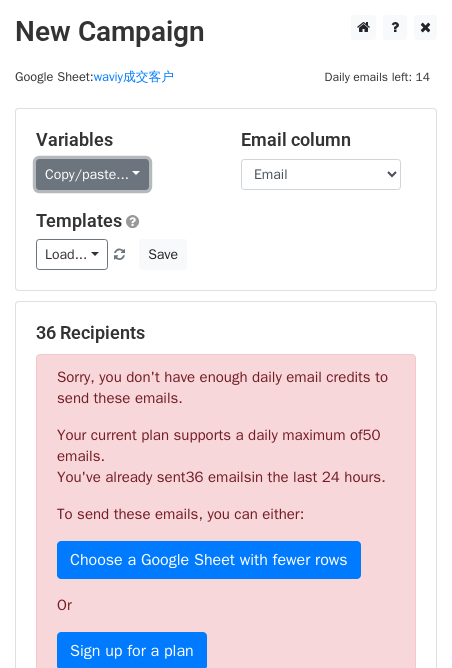 click on "Copy/paste..." at bounding box center (92, 174) 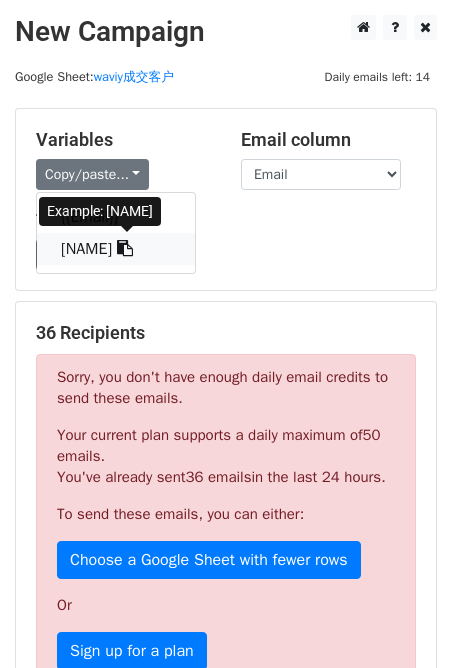 click at bounding box center (125, 248) 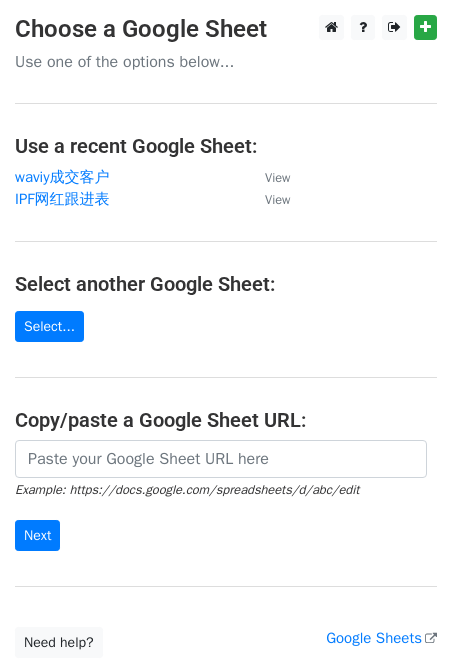 scroll, scrollTop: 0, scrollLeft: 0, axis: both 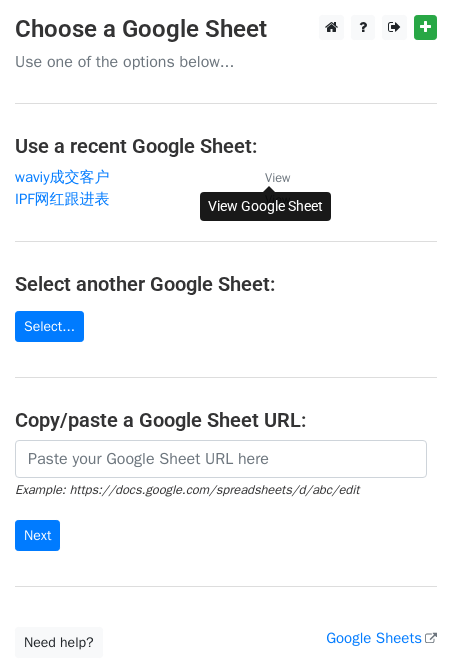 click on "View" at bounding box center (277, 178) 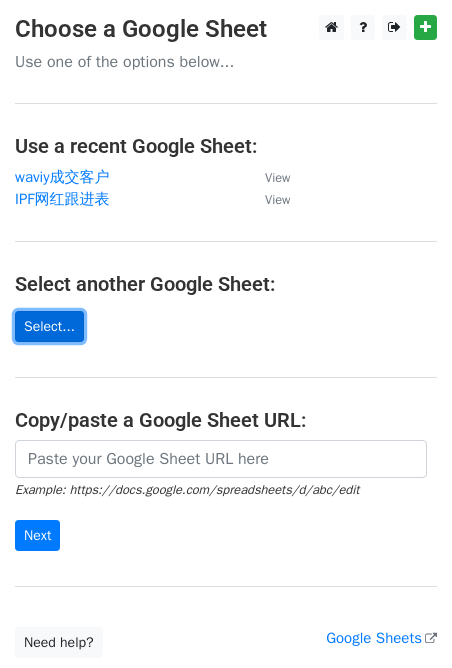 click on "Select..." at bounding box center (49, 326) 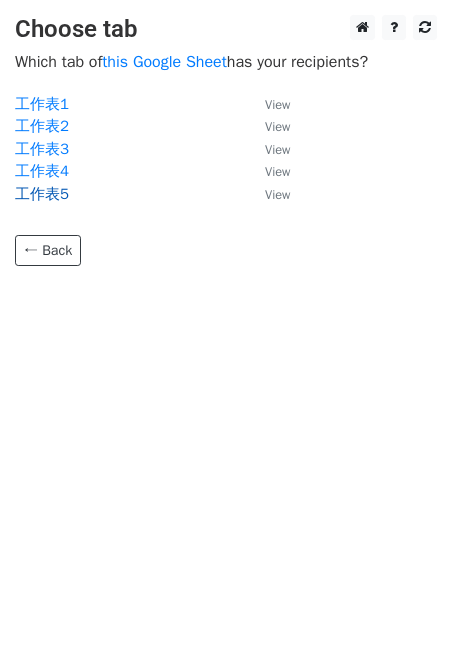 scroll, scrollTop: 0, scrollLeft: 0, axis: both 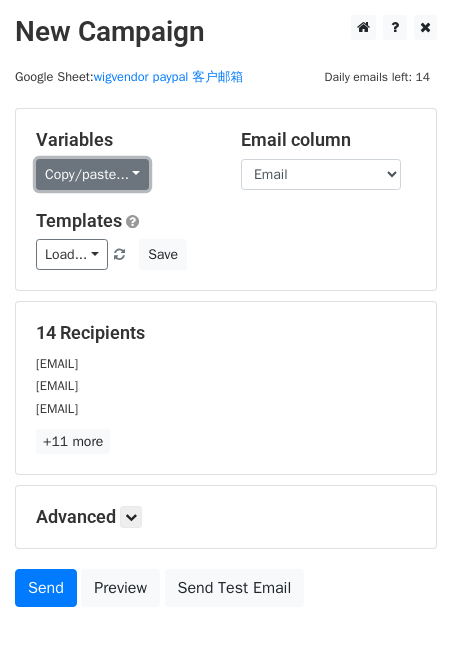 click on "Copy/paste..." at bounding box center [92, 174] 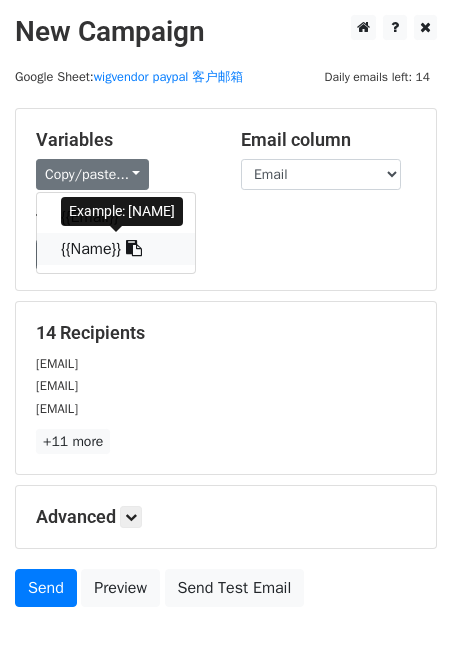 click at bounding box center (134, 248) 